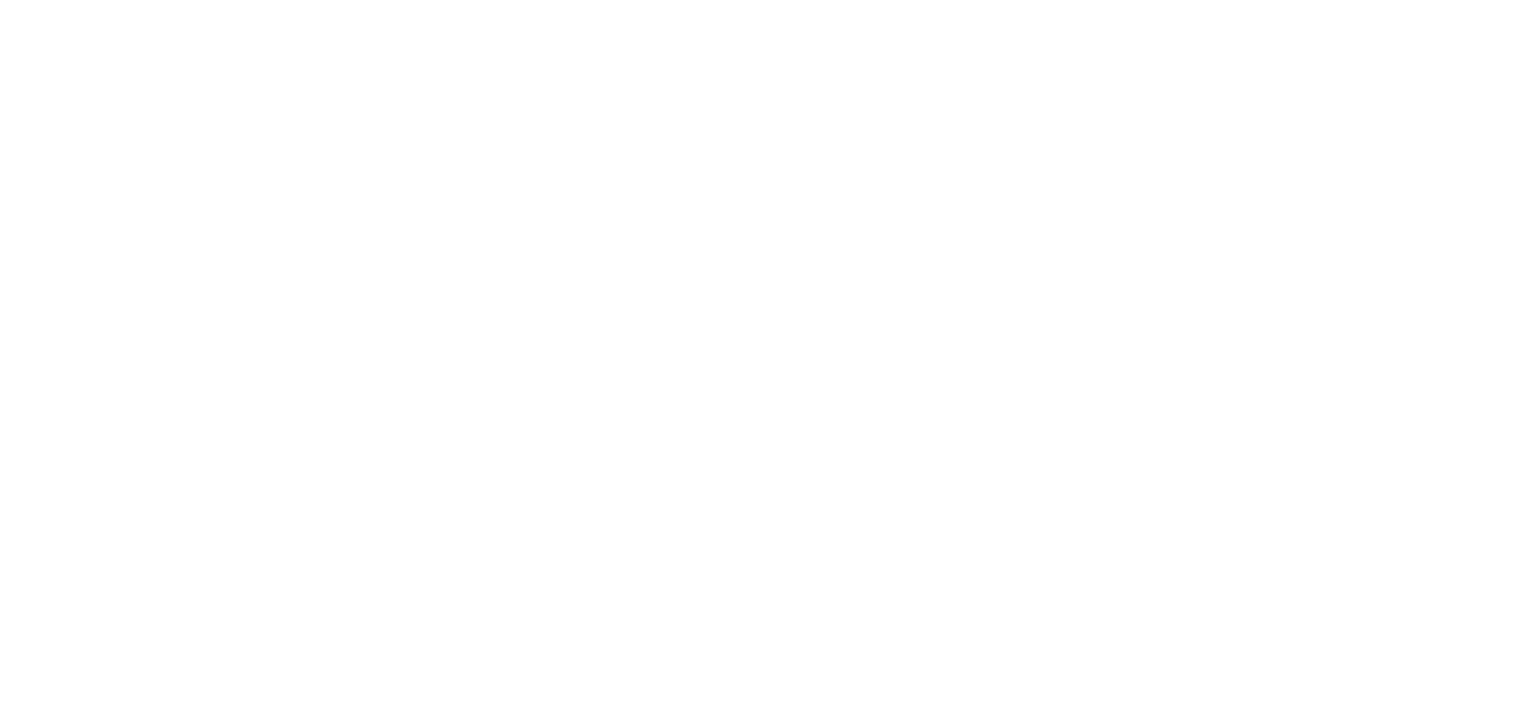 scroll, scrollTop: 0, scrollLeft: 0, axis: both 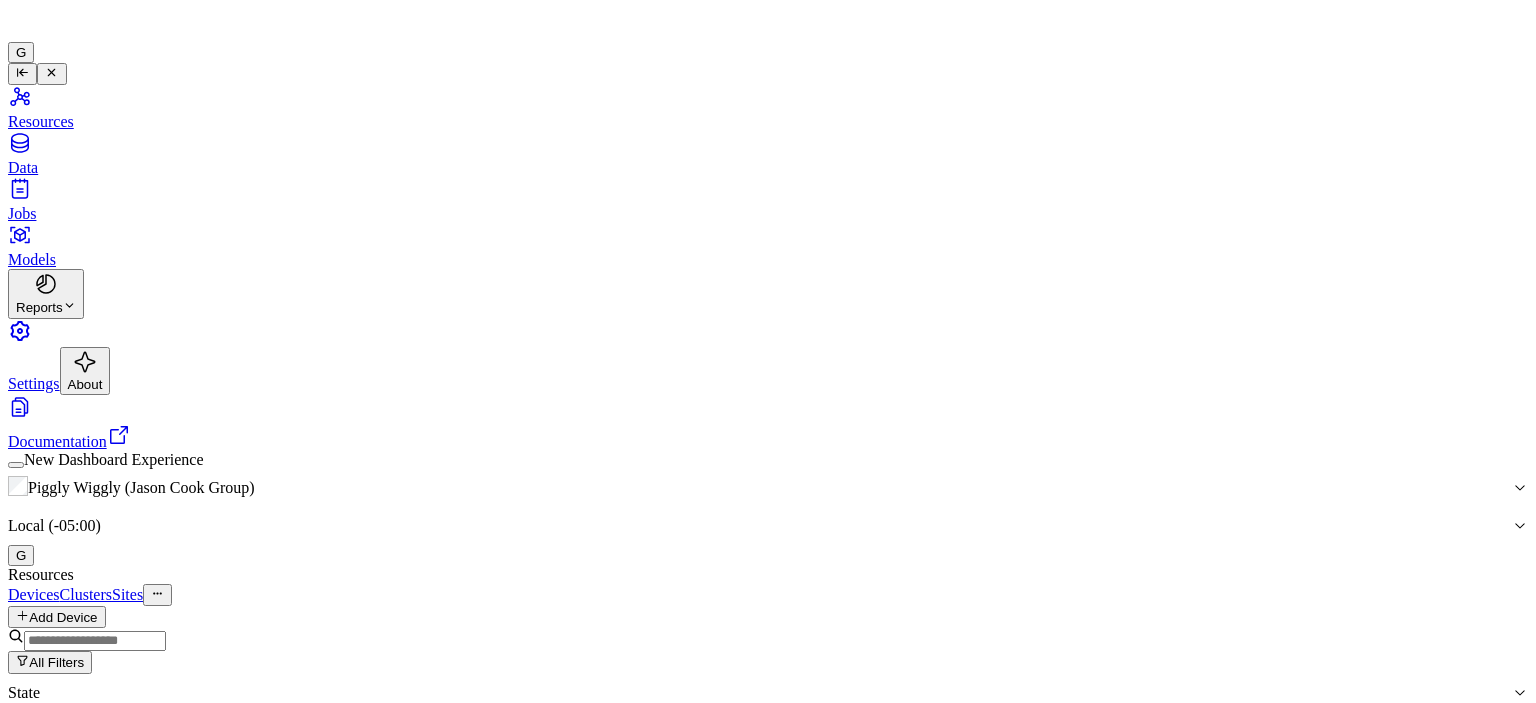 click on "Reports" at bounding box center [46, 293] 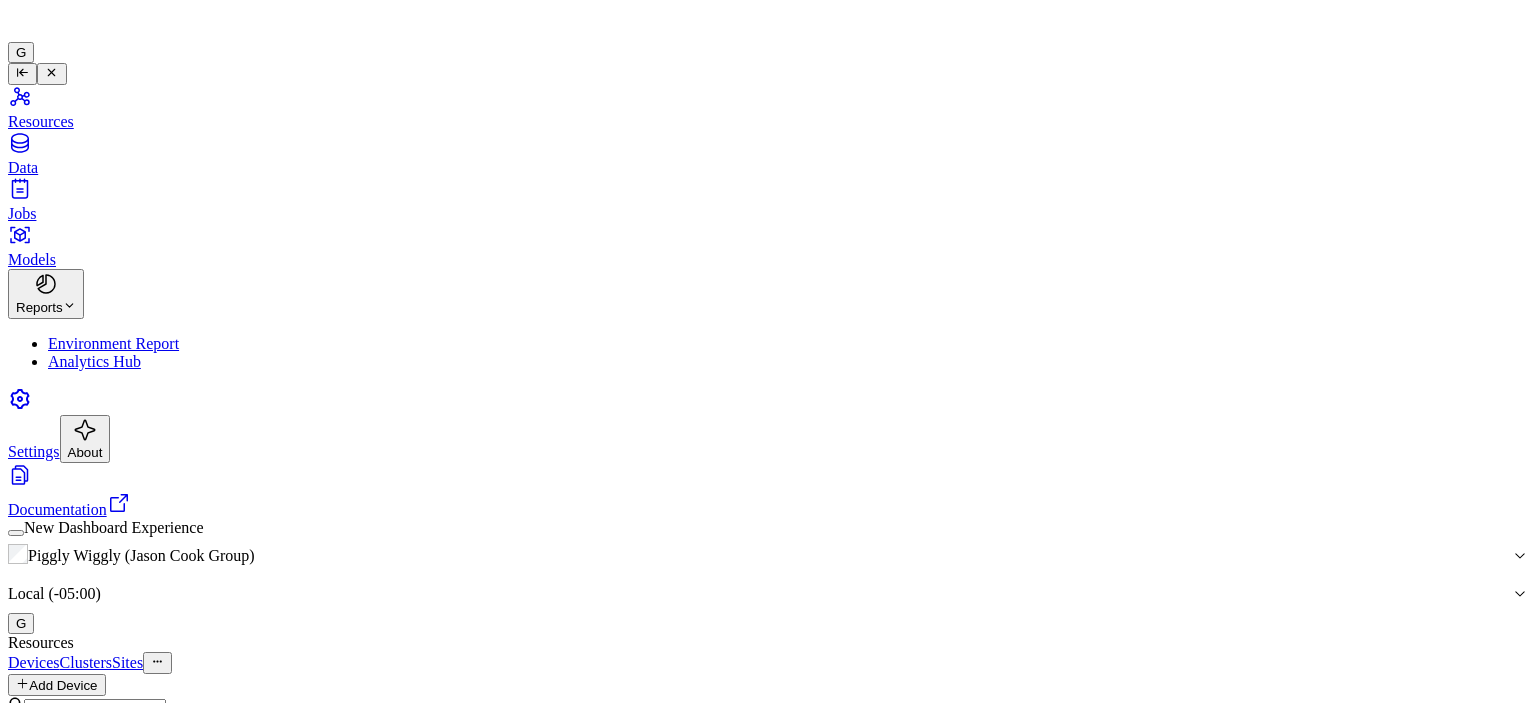 click on "Environment Report" at bounding box center [113, 343] 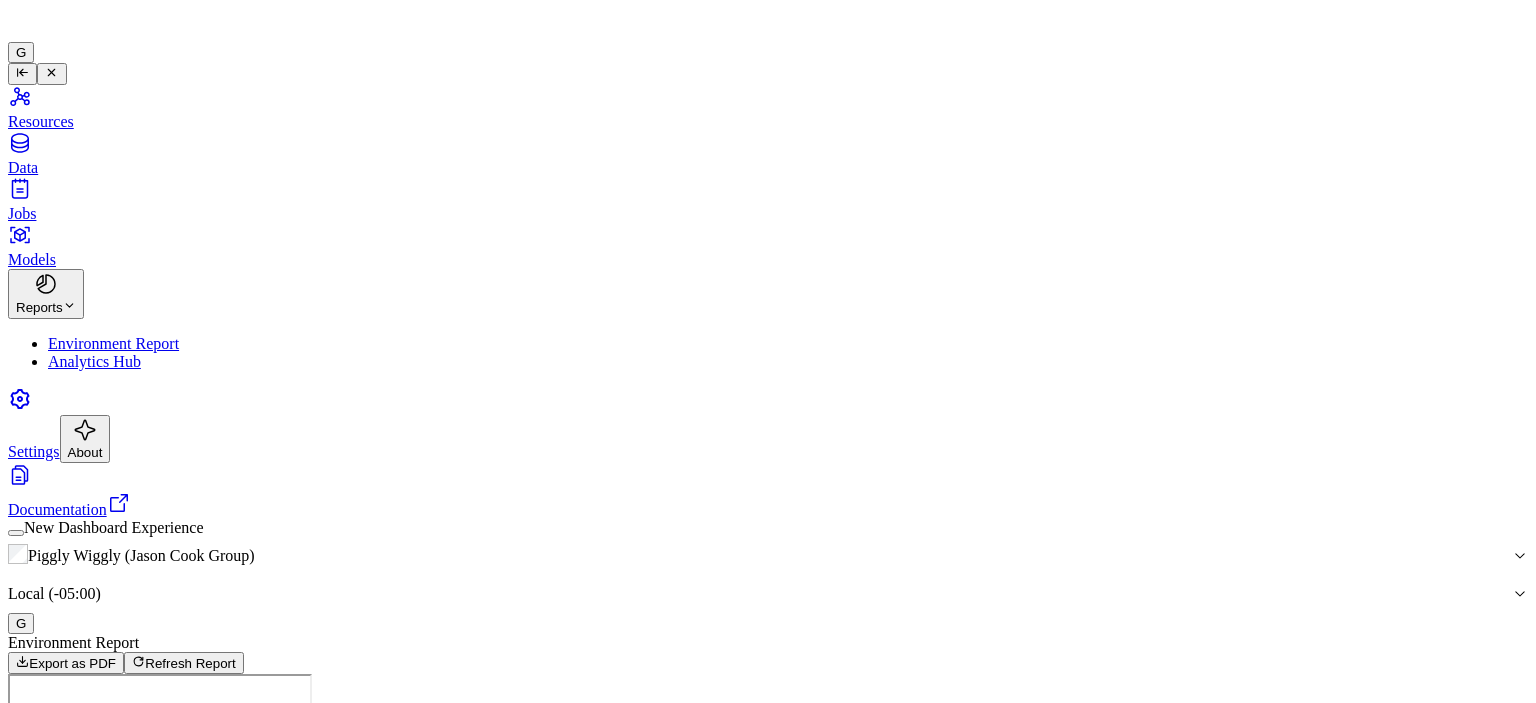 scroll, scrollTop: 0, scrollLeft: 0, axis: both 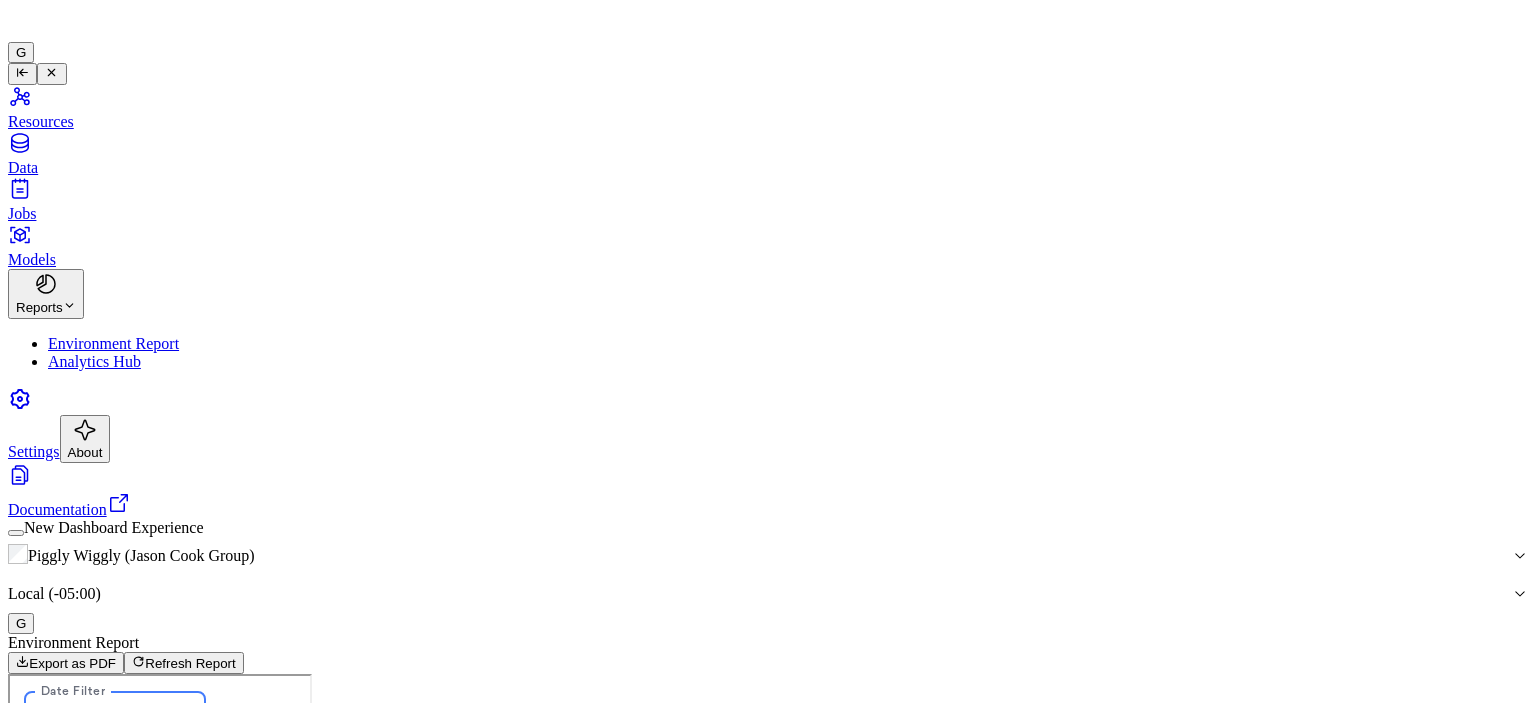 click on "Data" at bounding box center (768, 153) 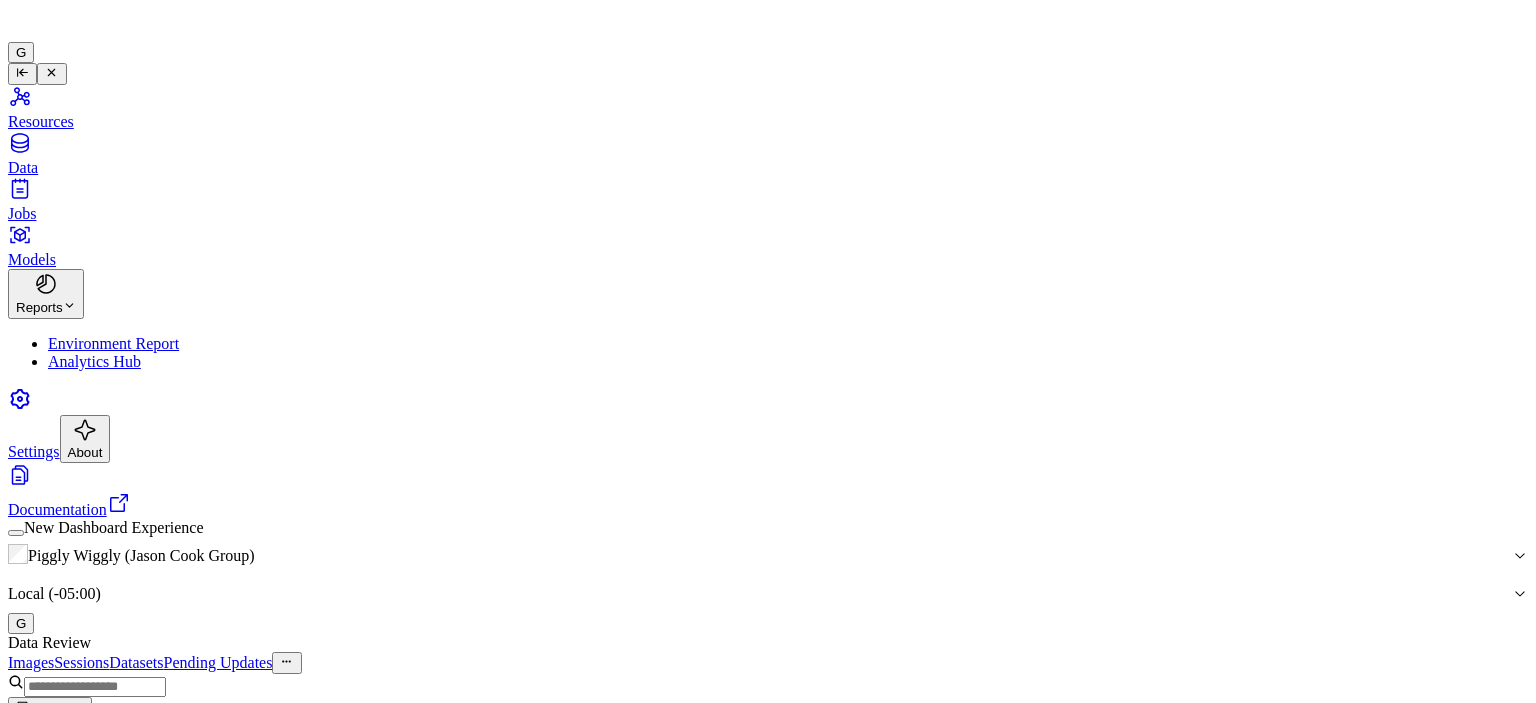 click on "Jobs" at bounding box center [768, 199] 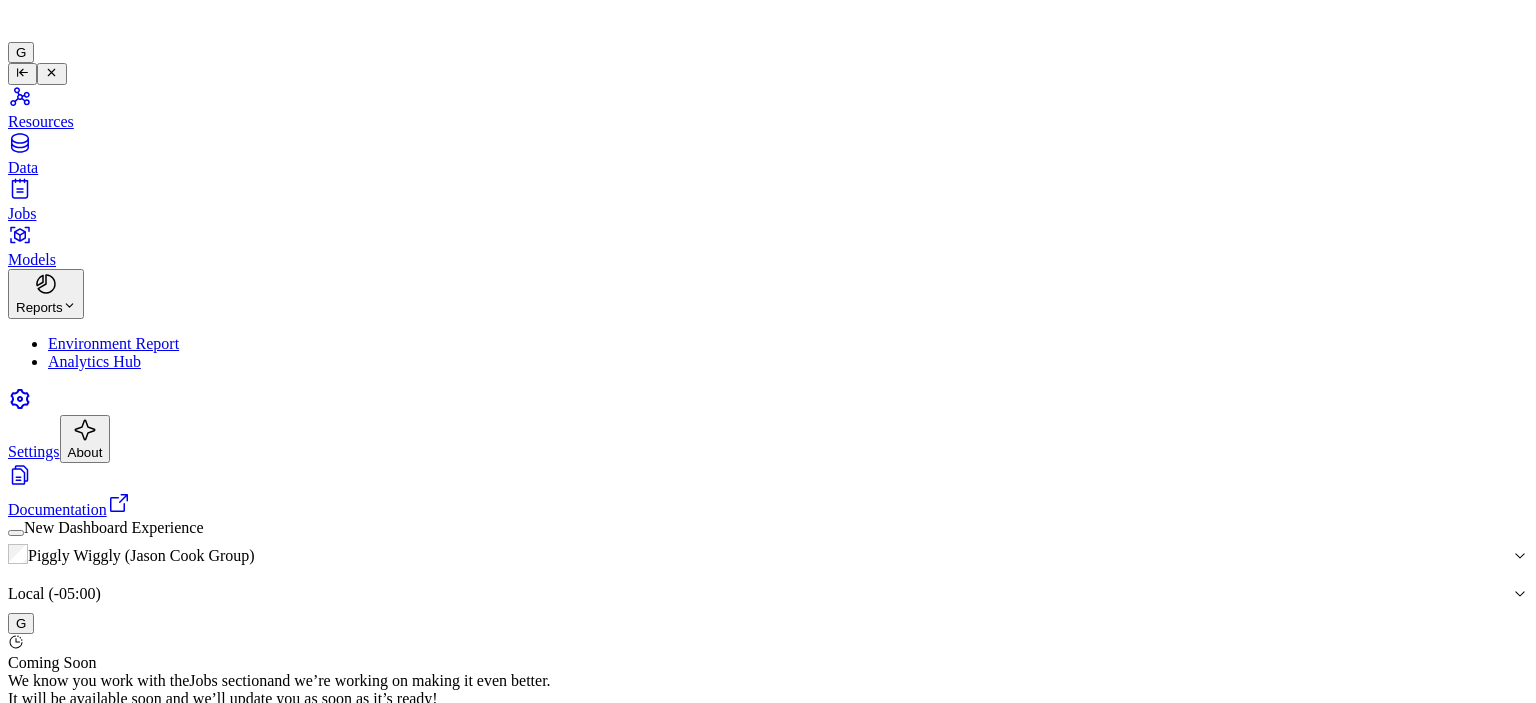 click on "Data" at bounding box center (768, 153) 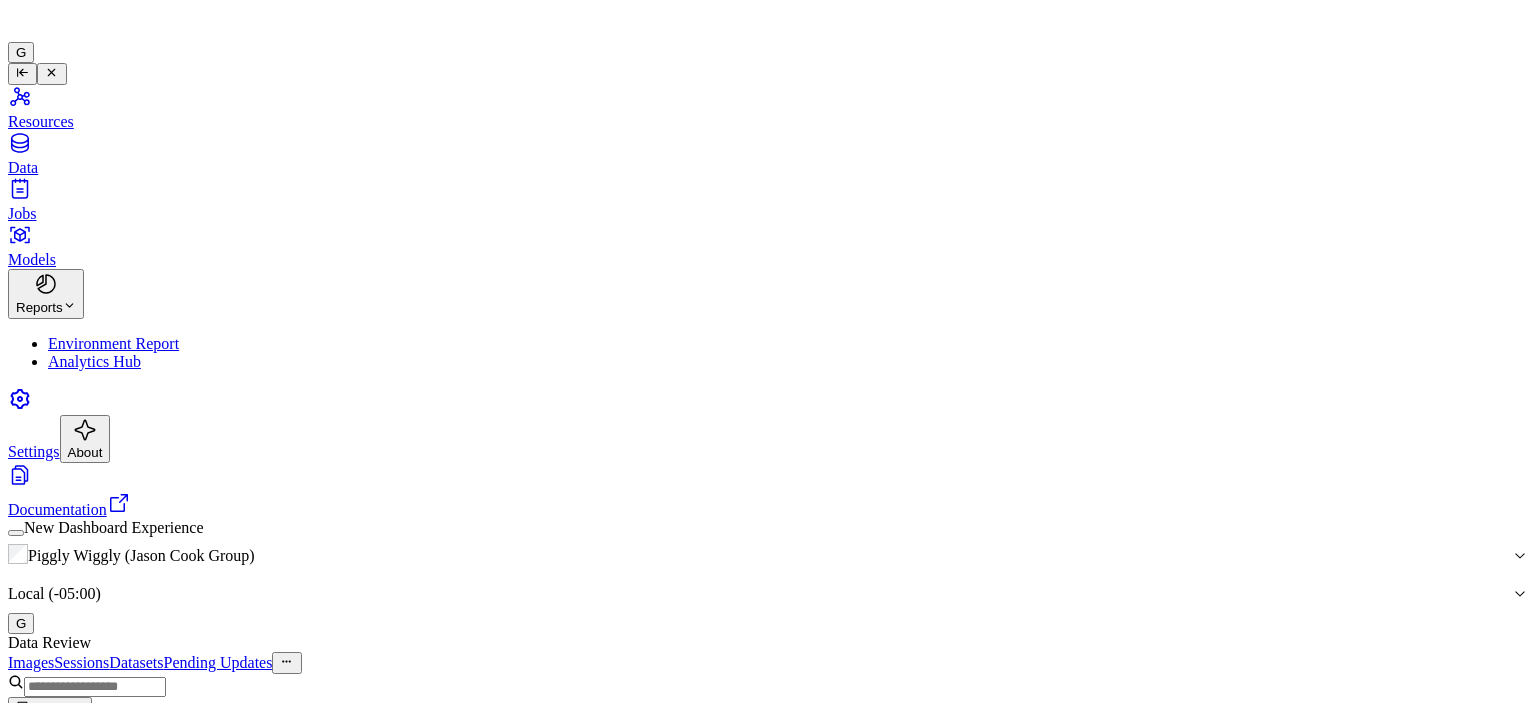 click on "Jobs" at bounding box center (768, 199) 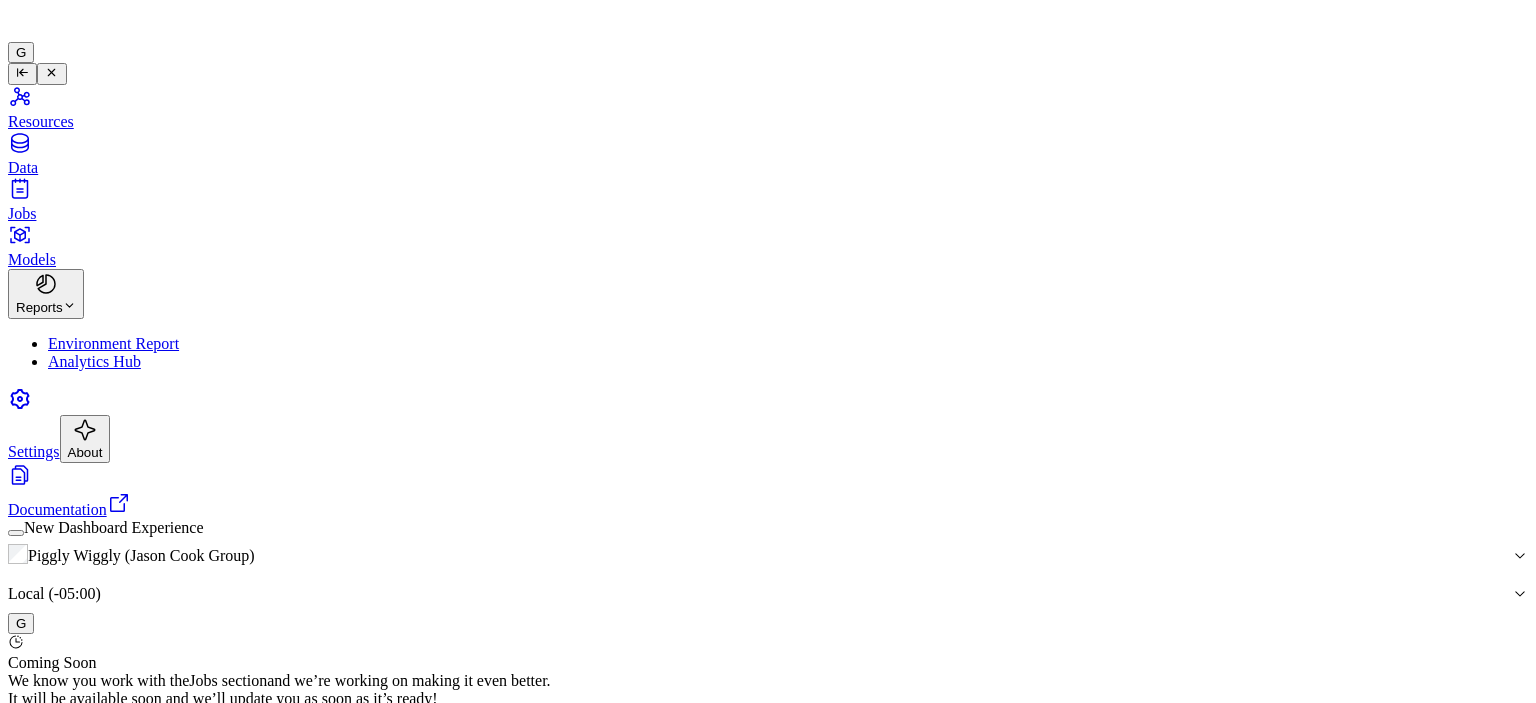 click on "Models" at bounding box center [768, 245] 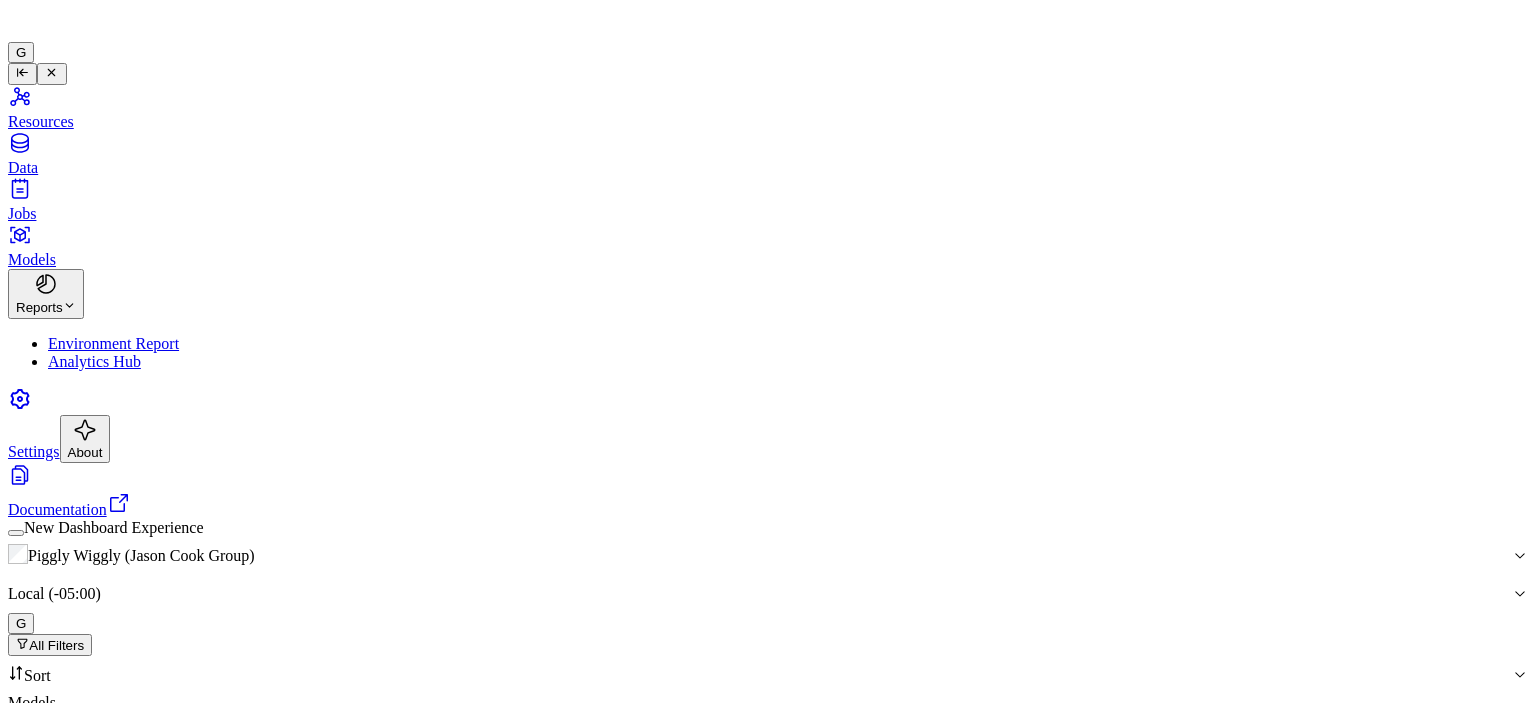 click on "Data" at bounding box center [768, 153] 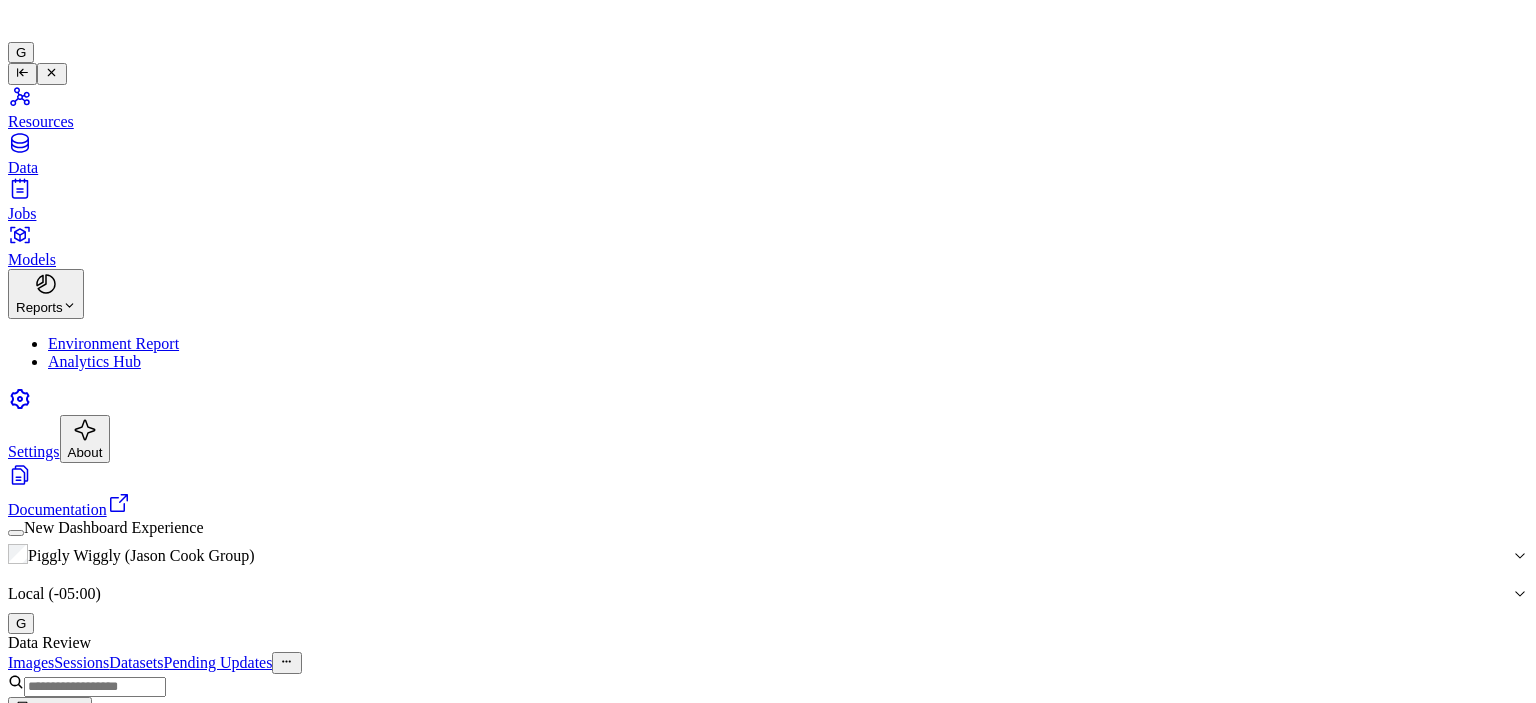 click on "Resources" at bounding box center (768, 107) 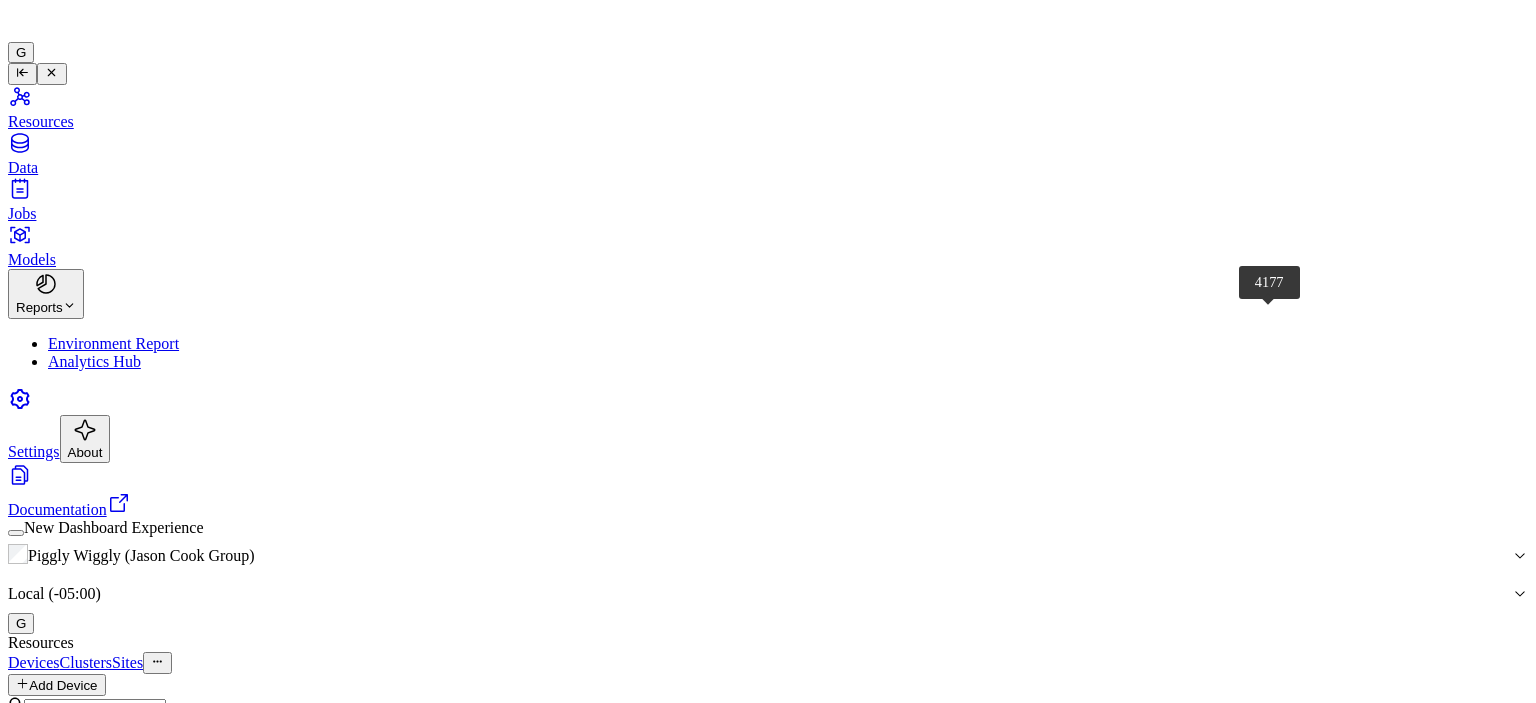 click on "4177" at bounding box center [160, 1099] 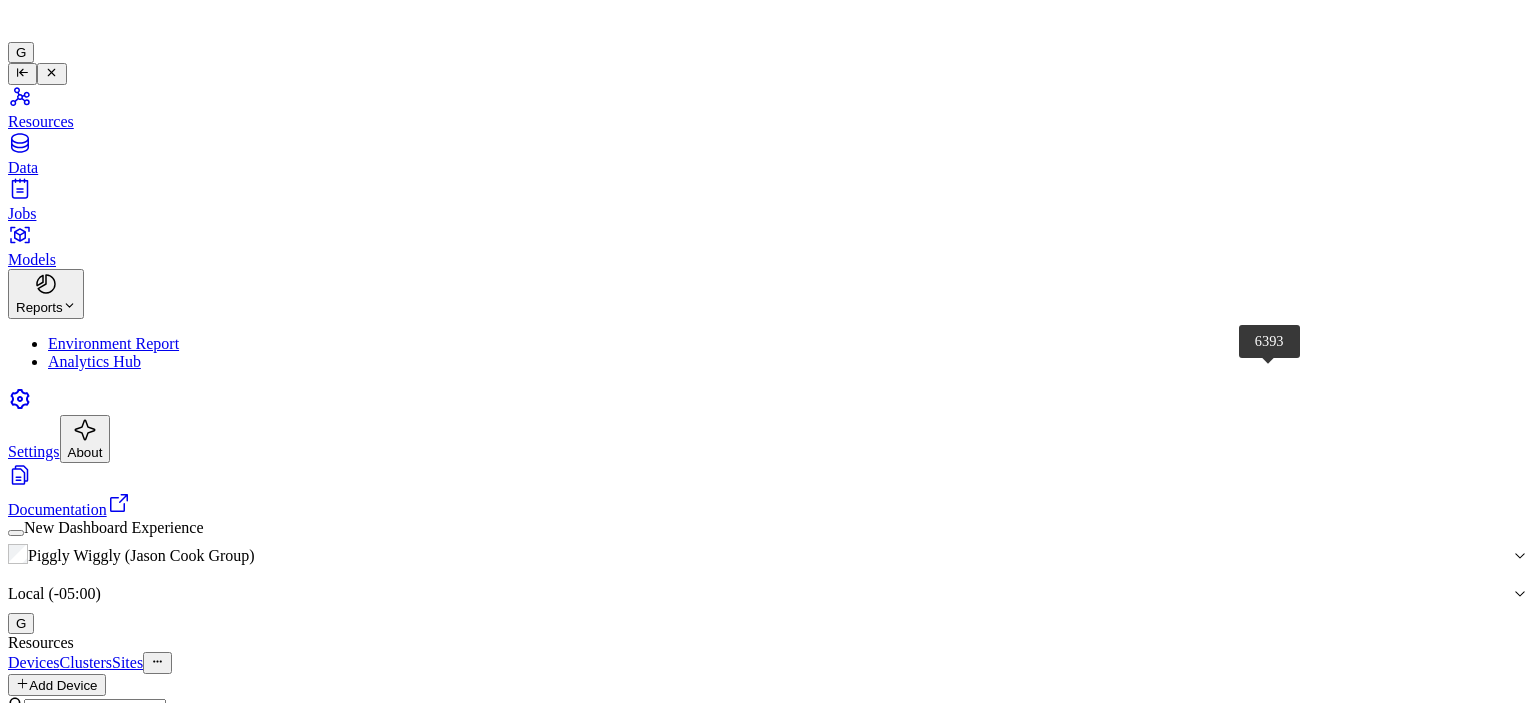 click on "6393" at bounding box center [160, 1099] 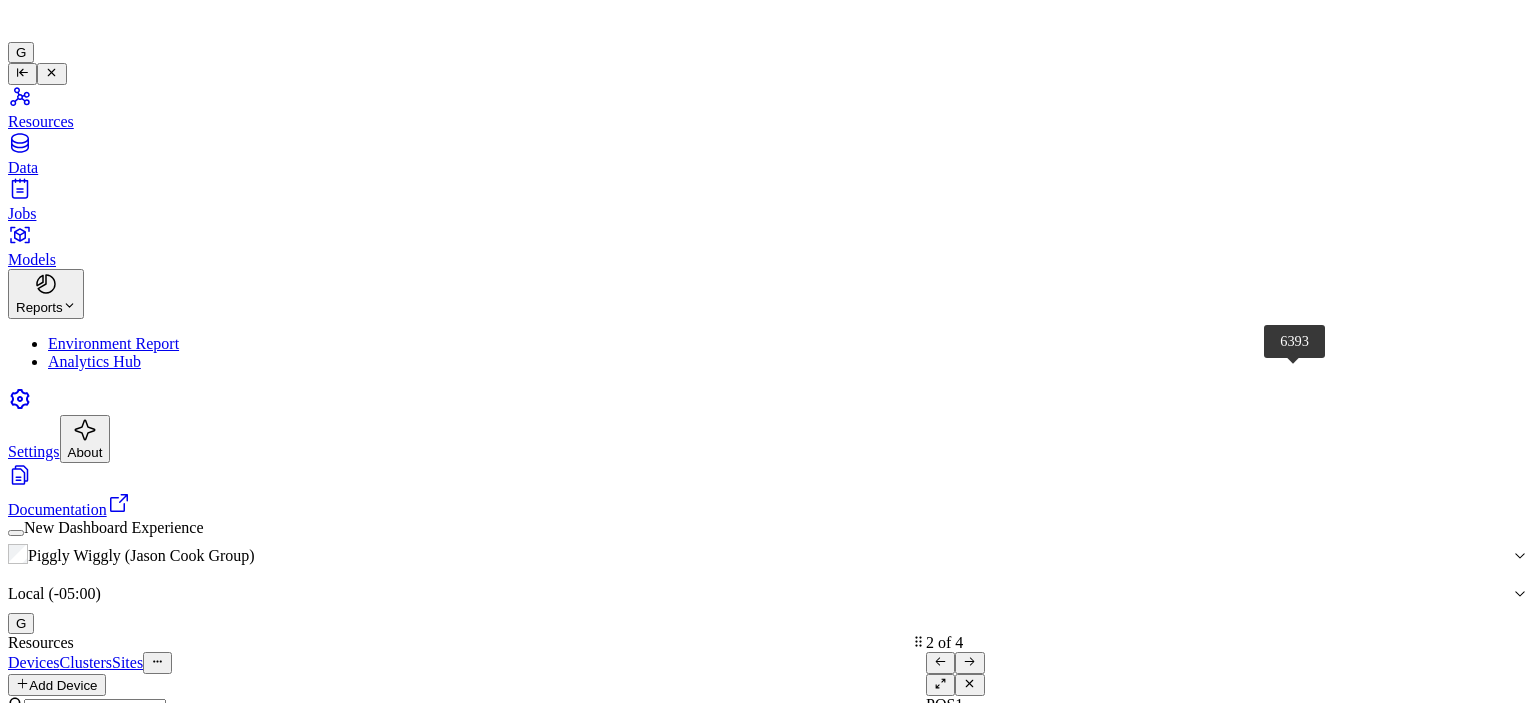 scroll, scrollTop: 0, scrollLeft: 0, axis: both 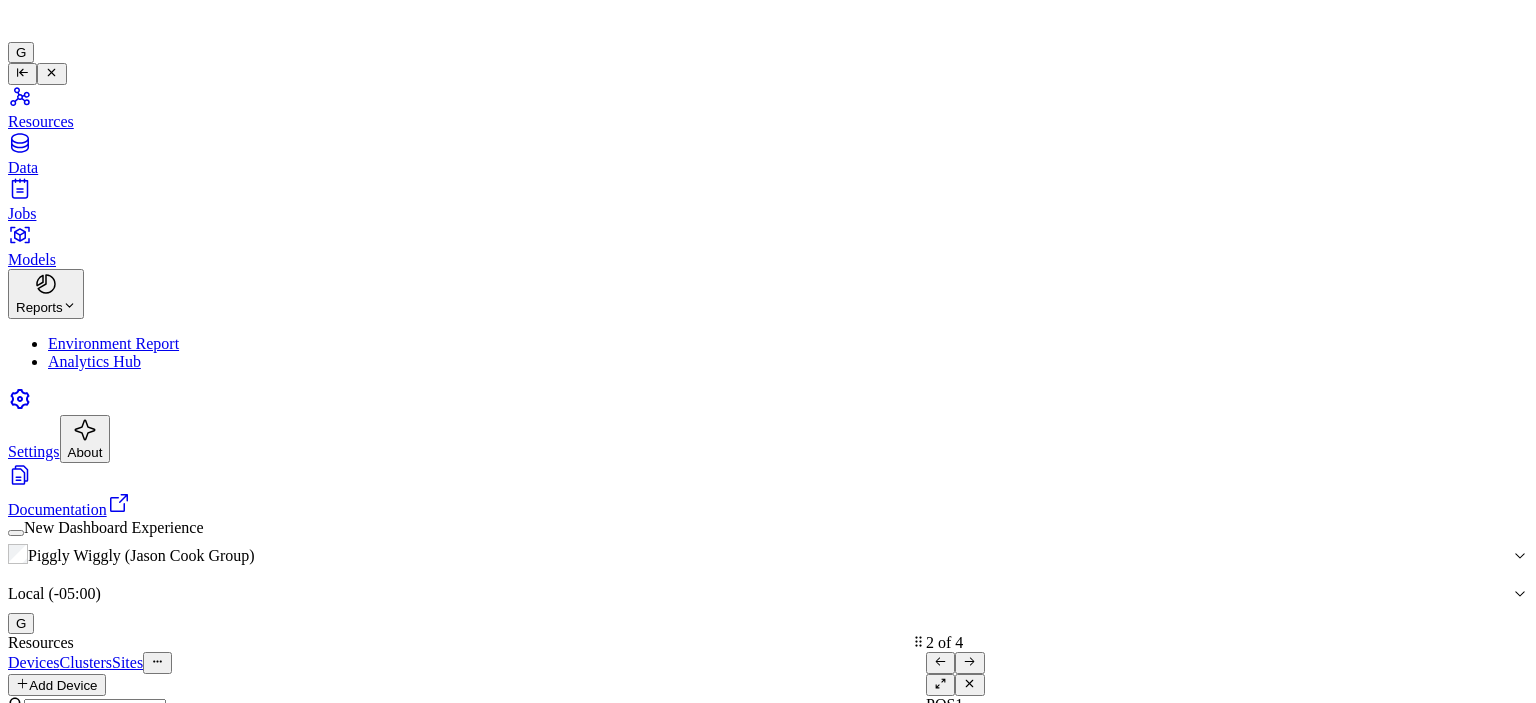 click at bounding box center [940, 683] 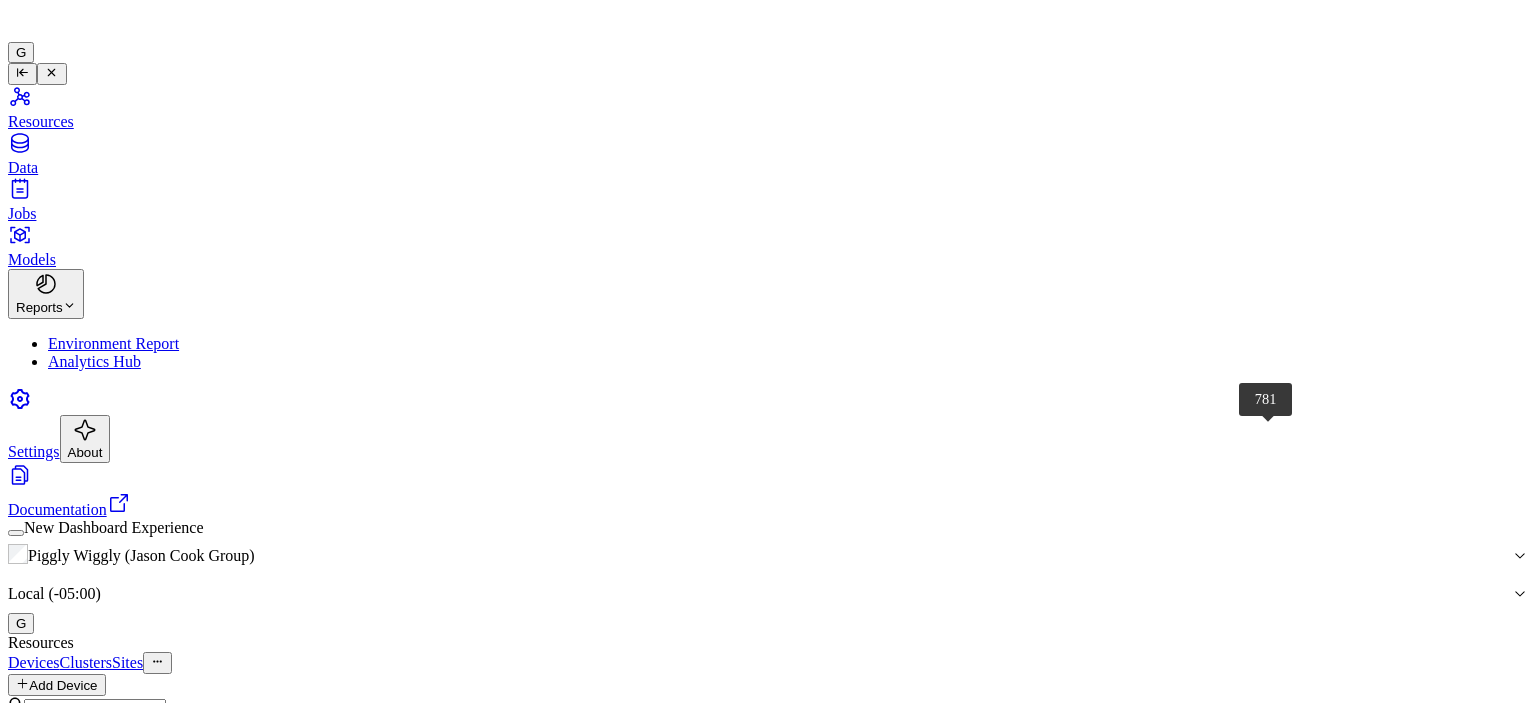 click on "781" at bounding box center (160, 1099) 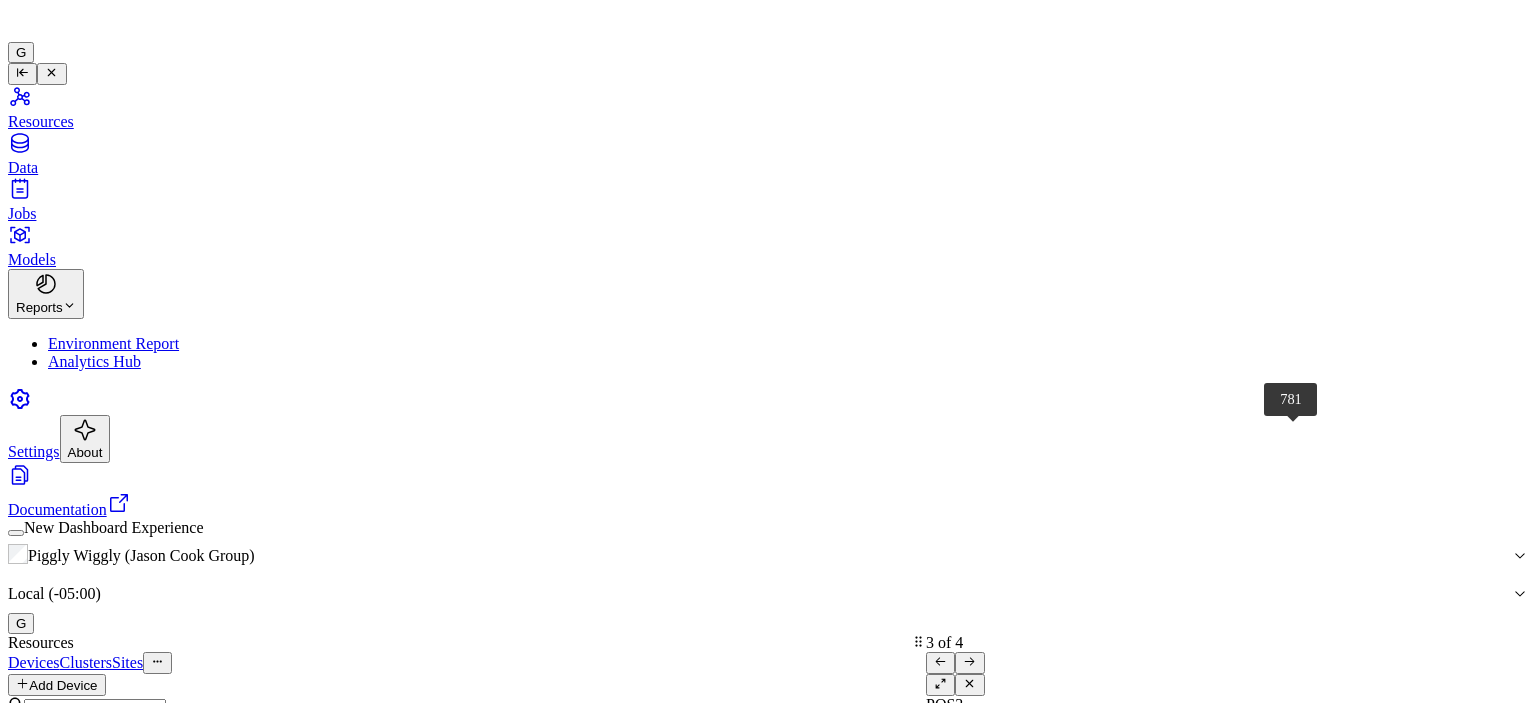 scroll, scrollTop: 0, scrollLeft: 0, axis: both 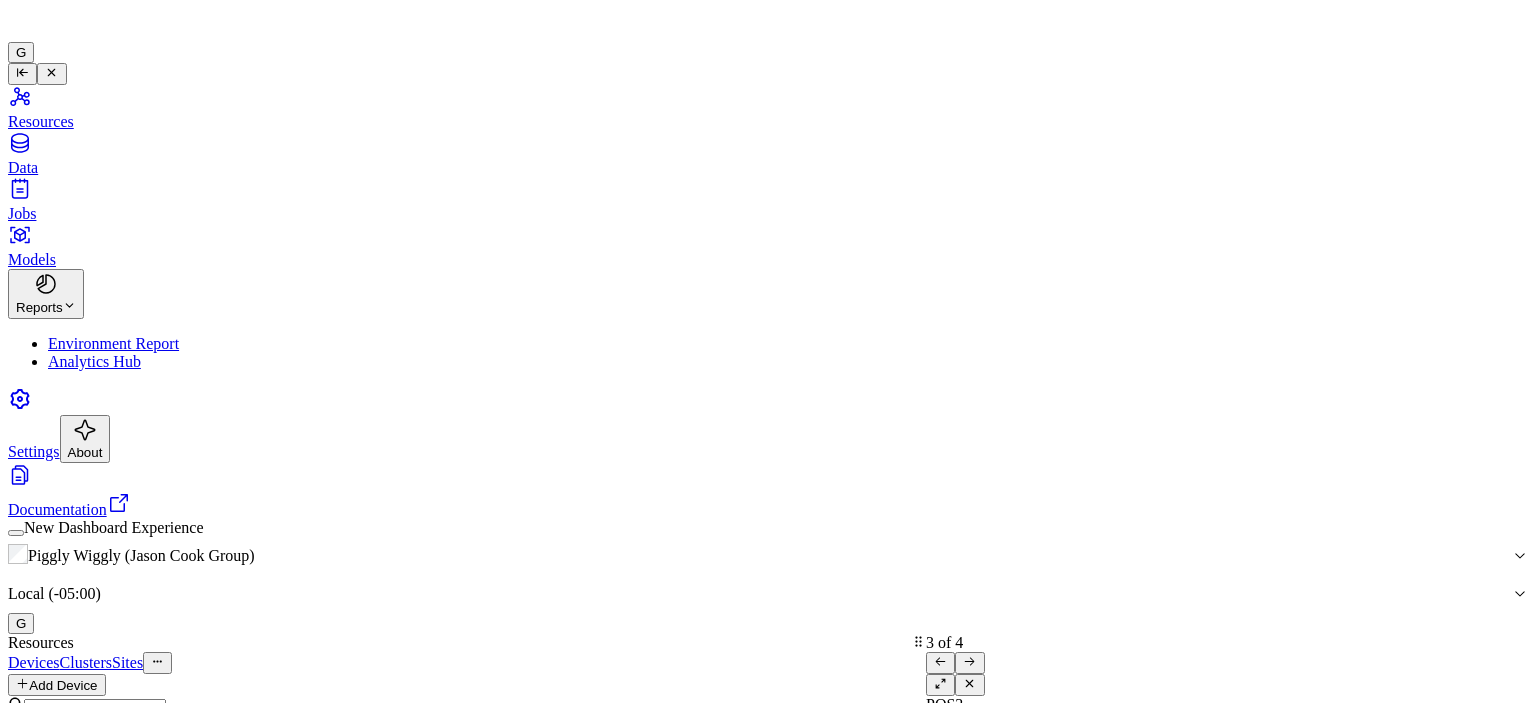 click at bounding box center (940, 683) 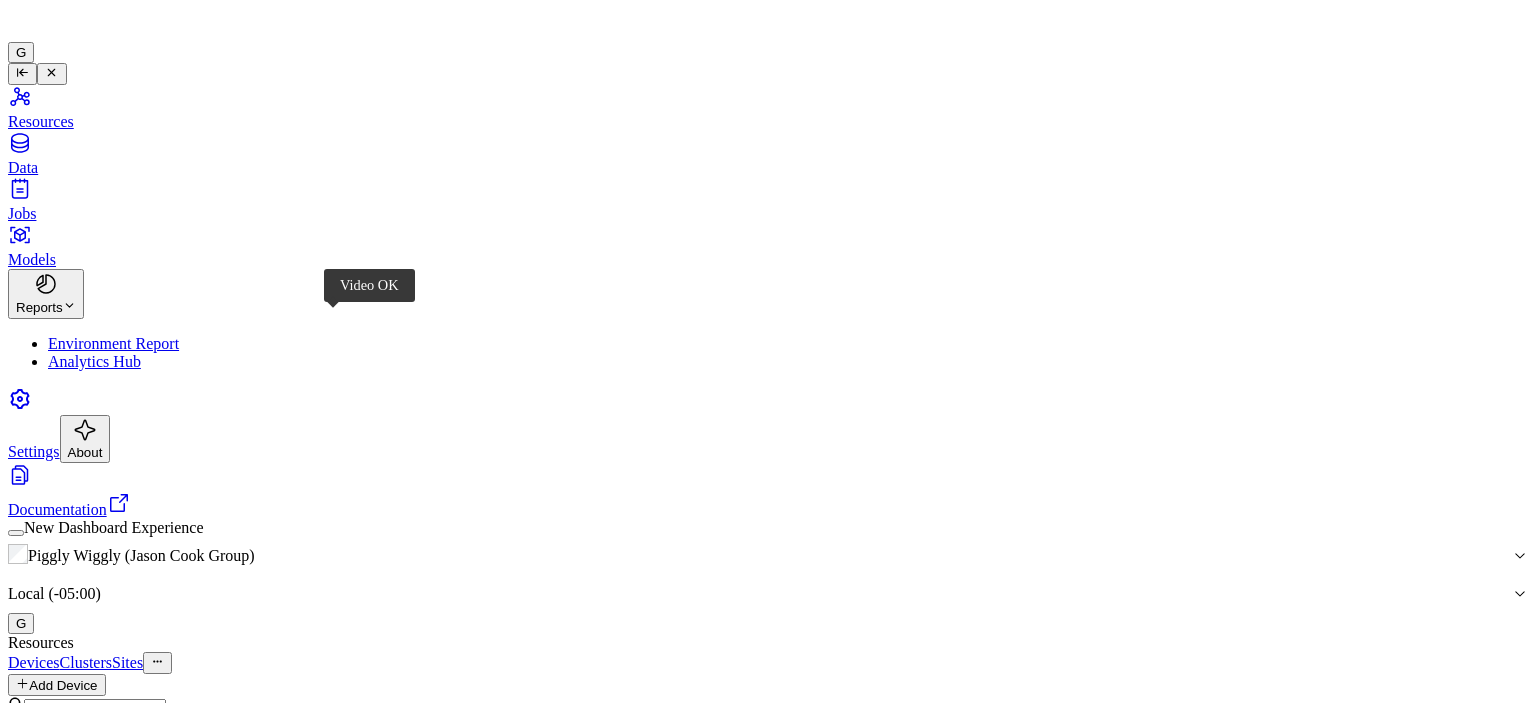 click at bounding box center (58, 1097) 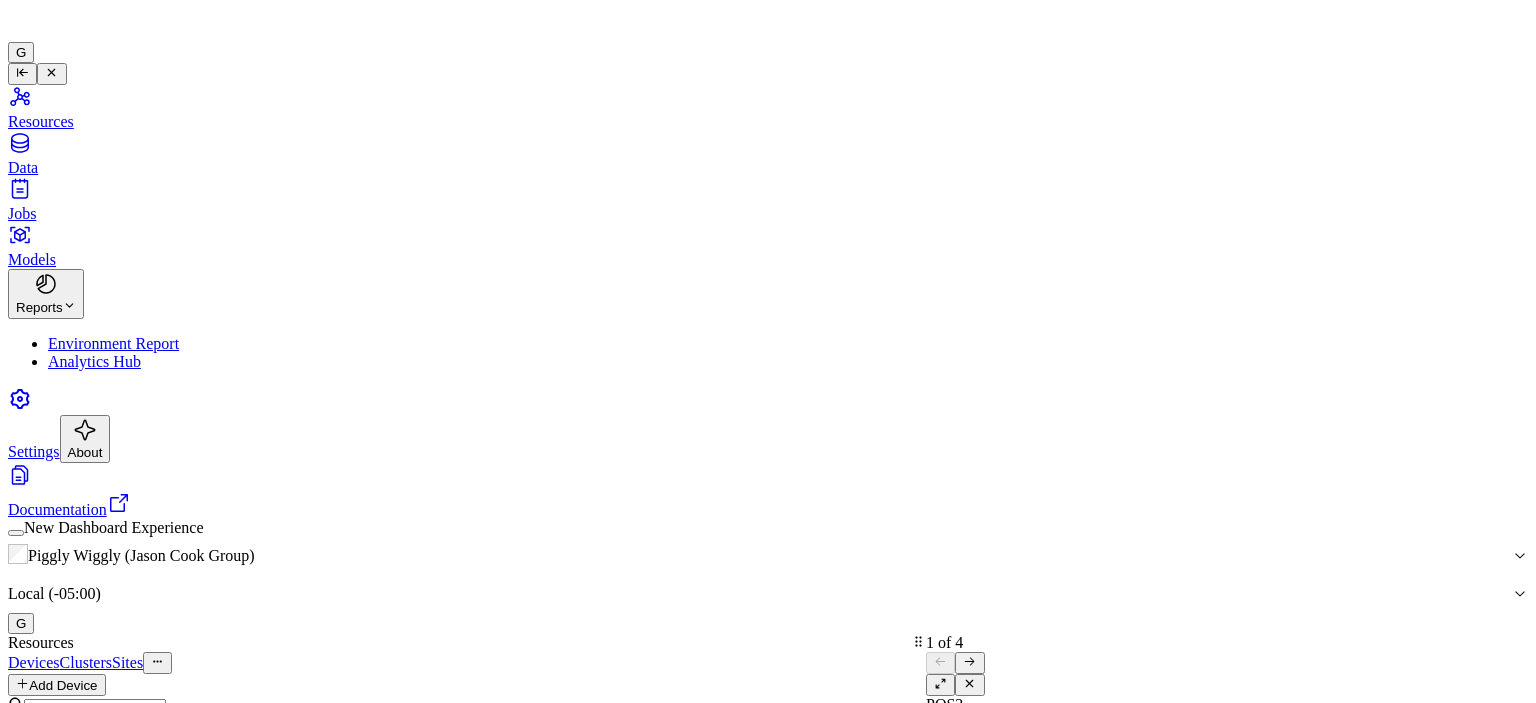click at bounding box center [940, 683] 